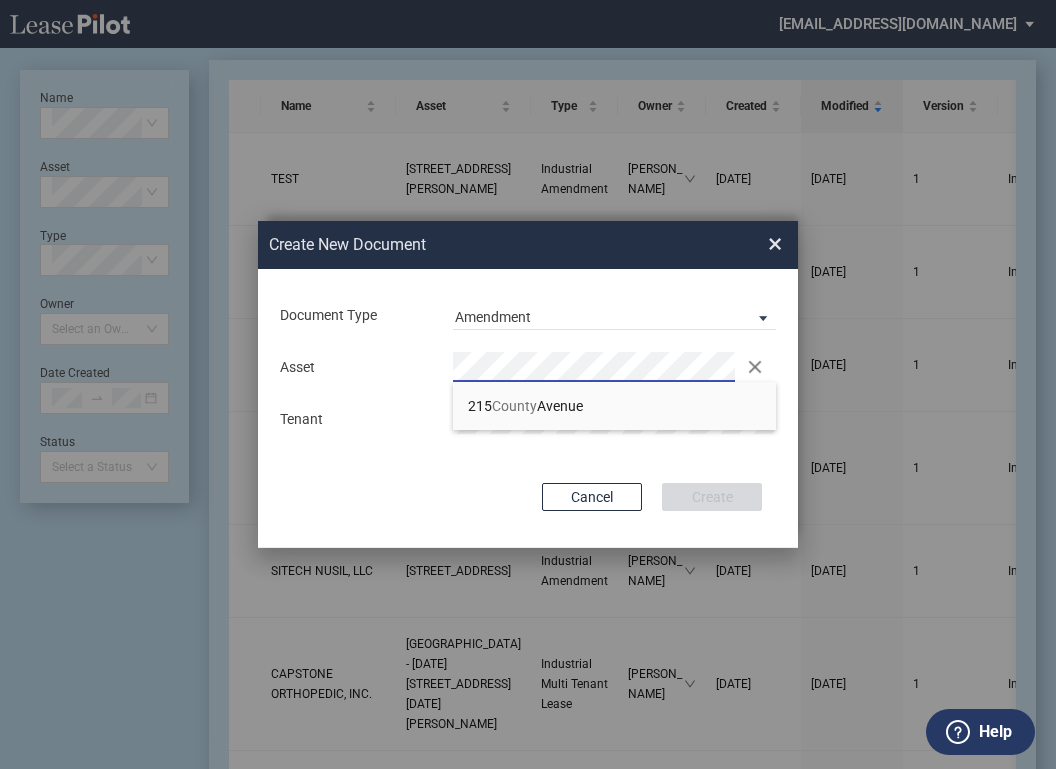 scroll, scrollTop: 0, scrollLeft: 0, axis: both 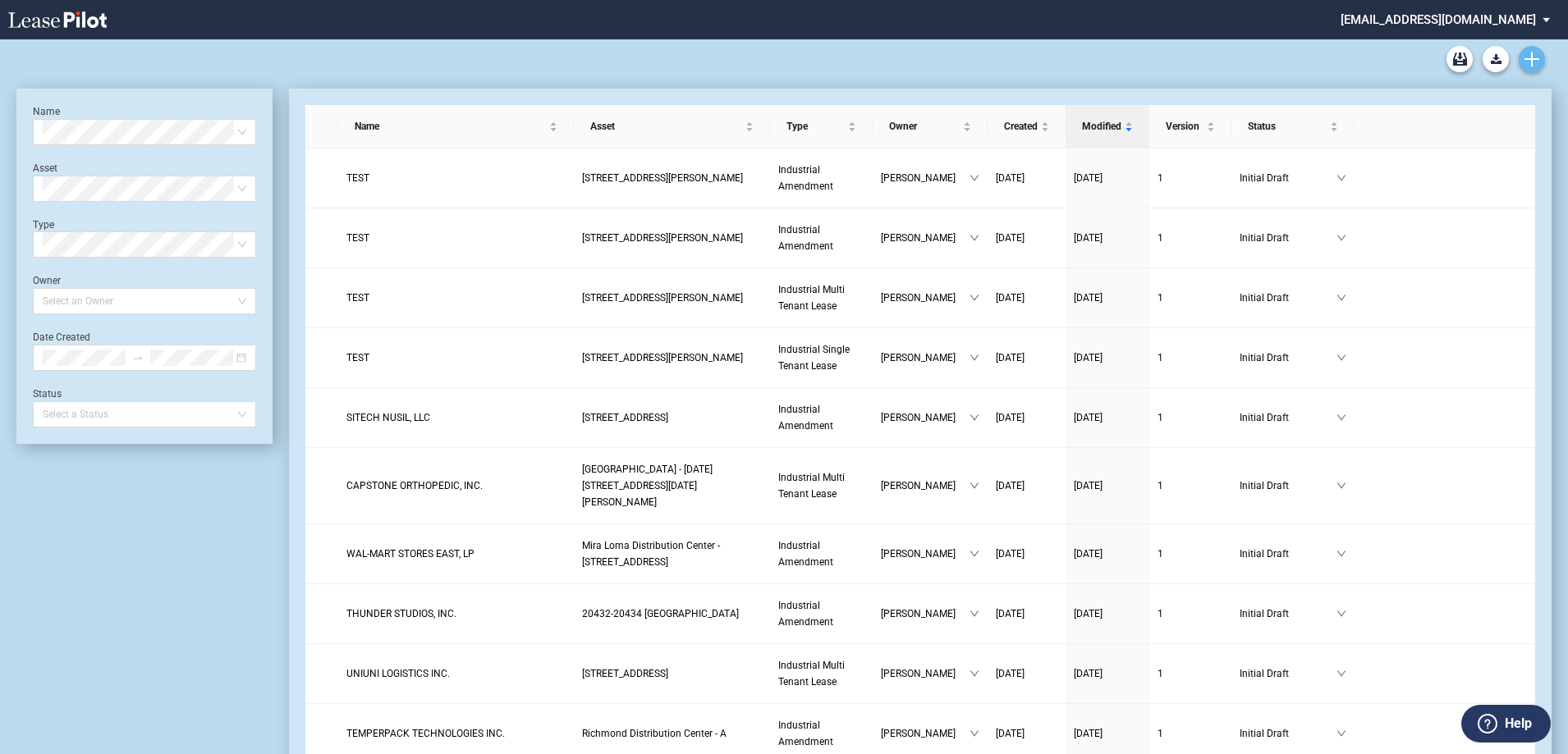 click at bounding box center [1532, 59] 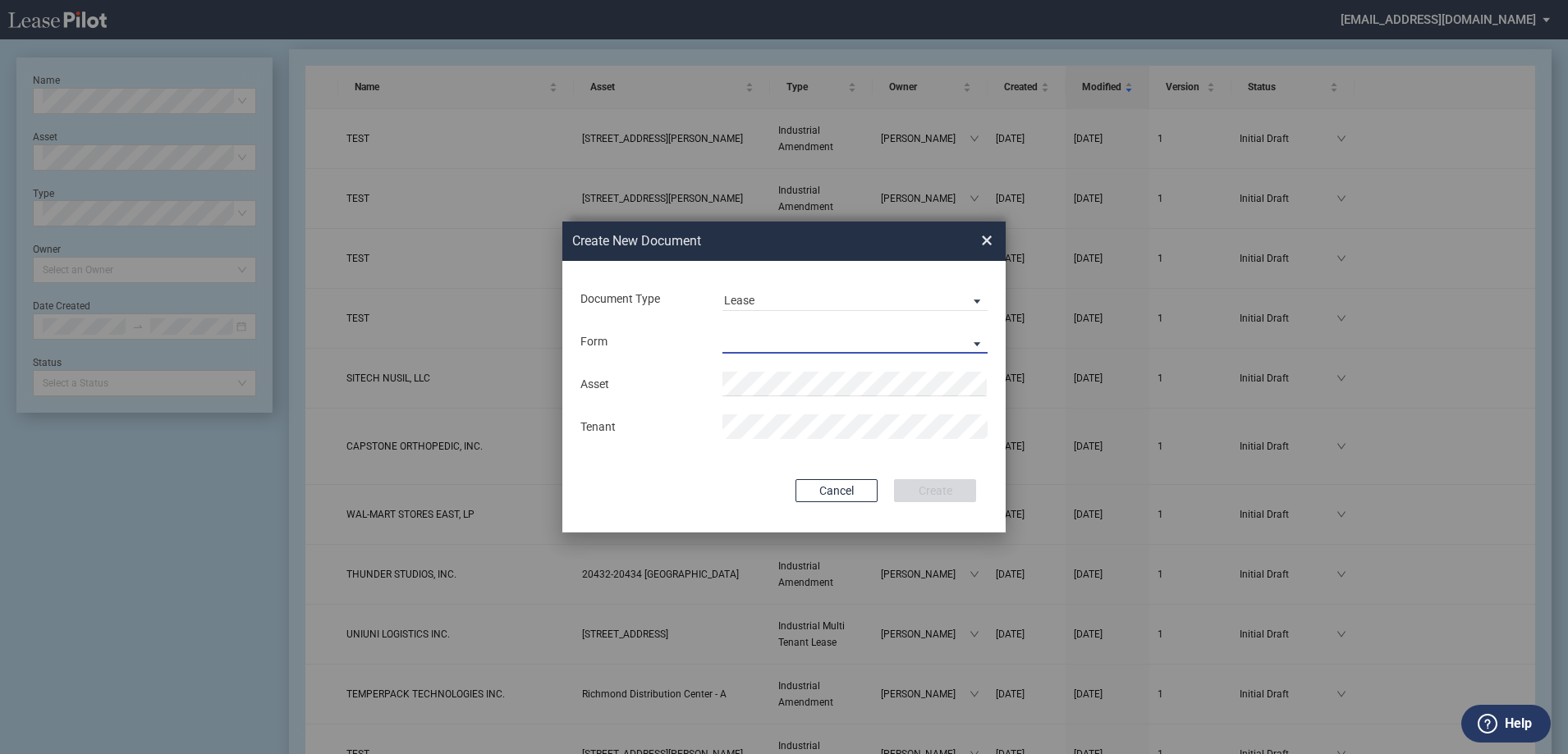 click on "Industrial Single Tenant Lease
Industrial Multi Tenant Lease" at bounding box center (855, 341) 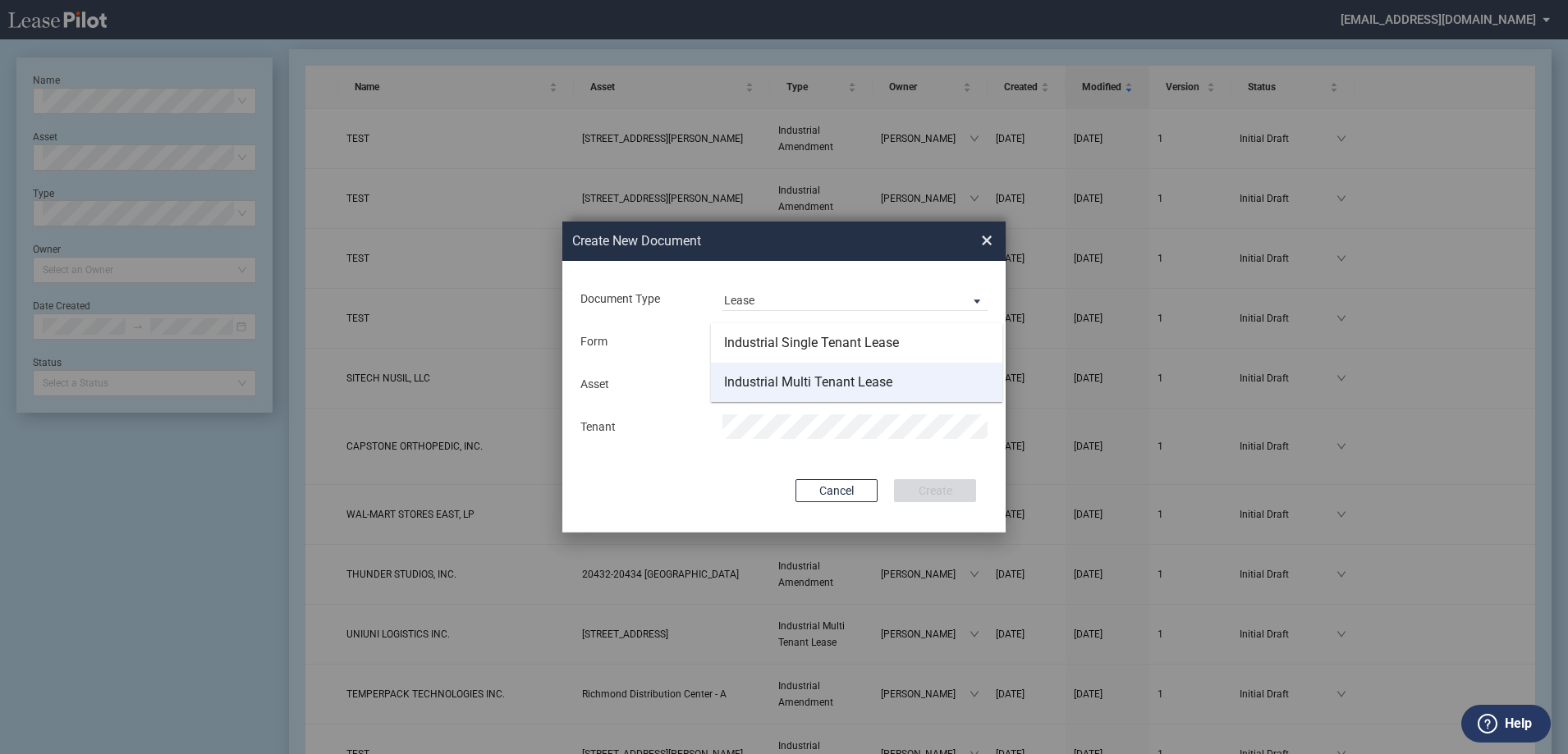 click on "Industrial Multi Tenant Lease" at bounding box center (808, 382) 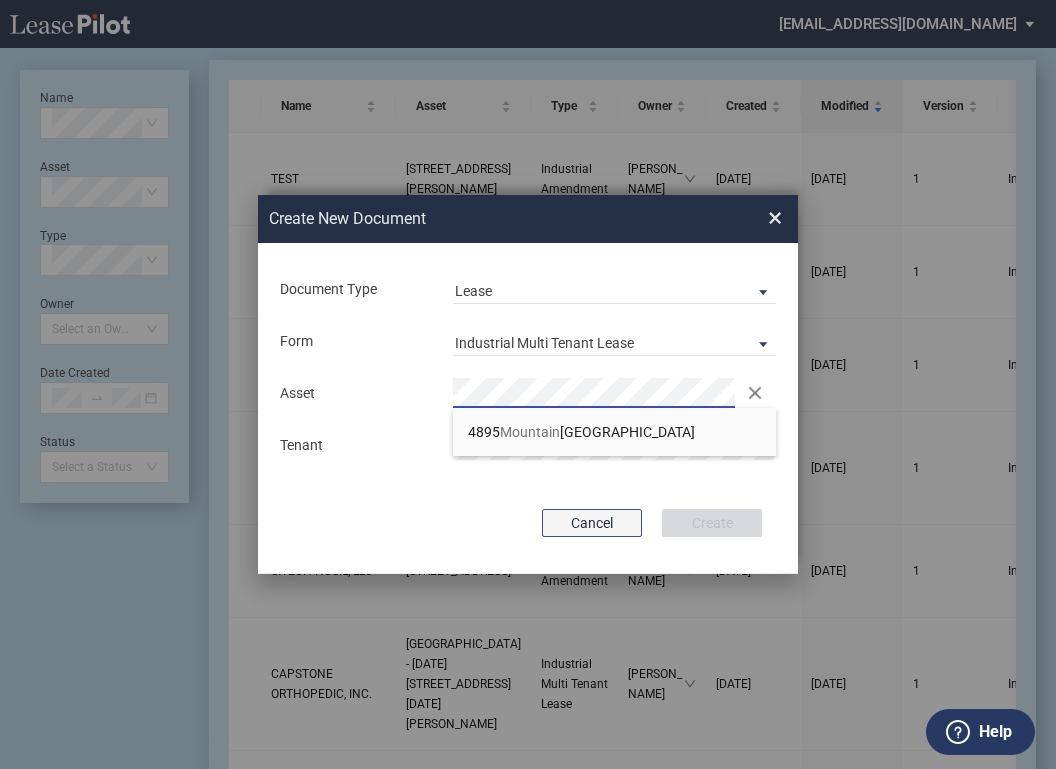 click on "Cancel" at bounding box center [592, 523] 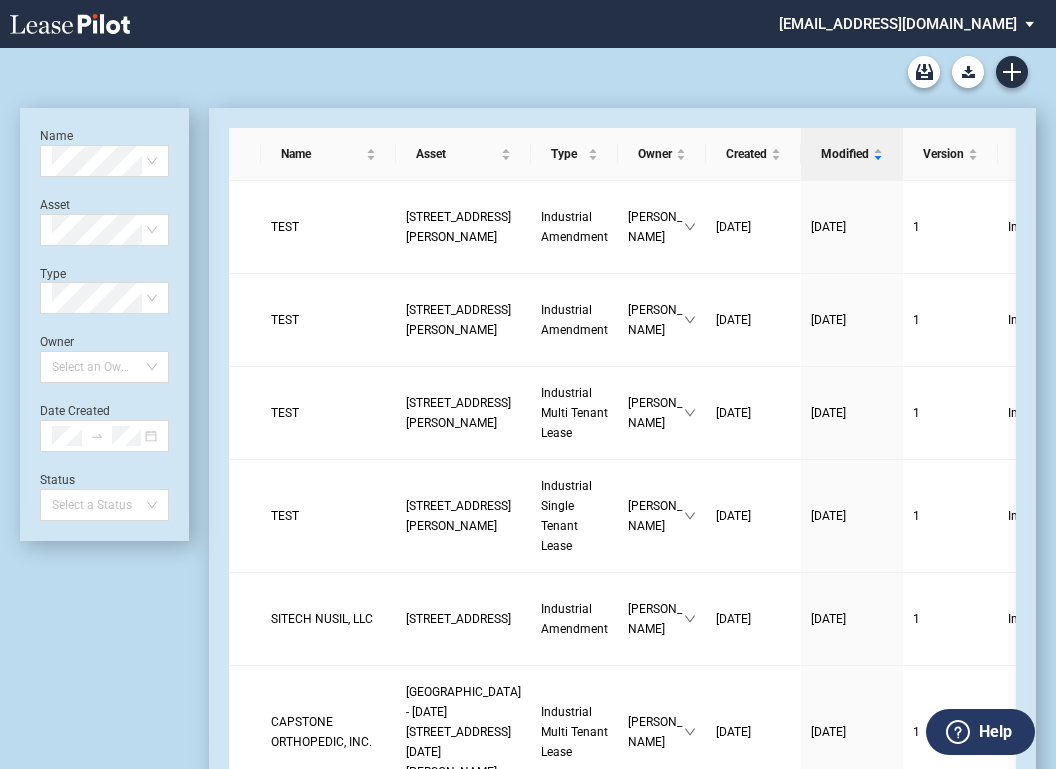 scroll, scrollTop: 48, scrollLeft: 0, axis: vertical 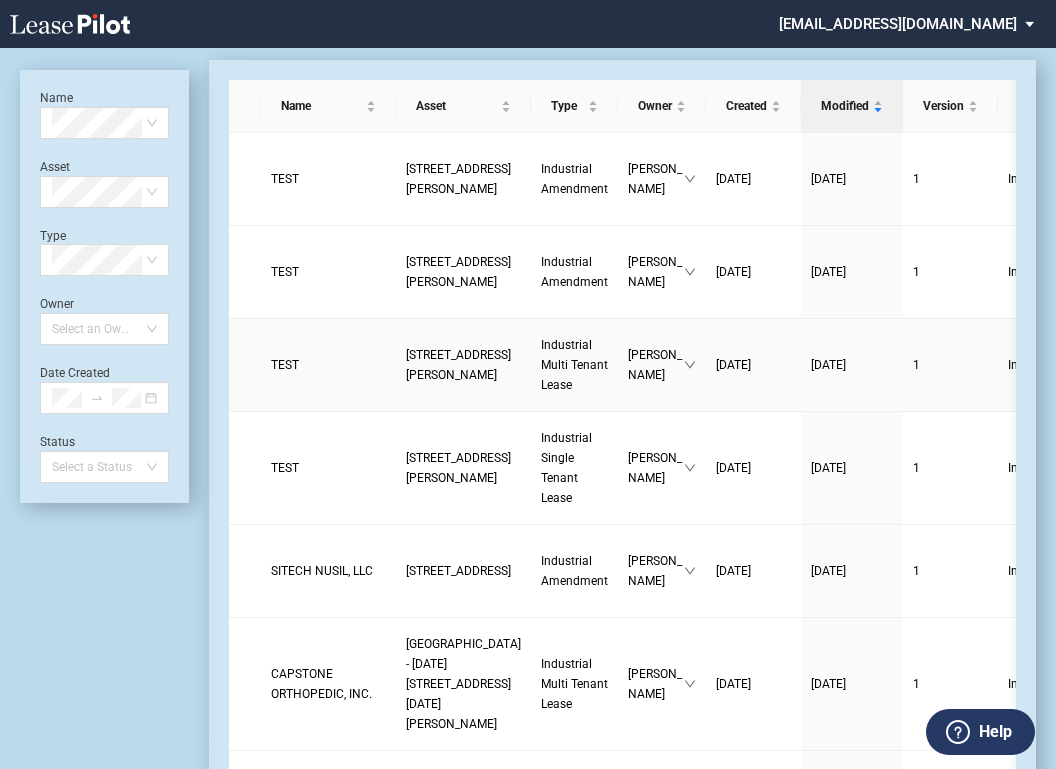 click on "[STREET_ADDRESS][PERSON_NAME]" at bounding box center (458, 365) 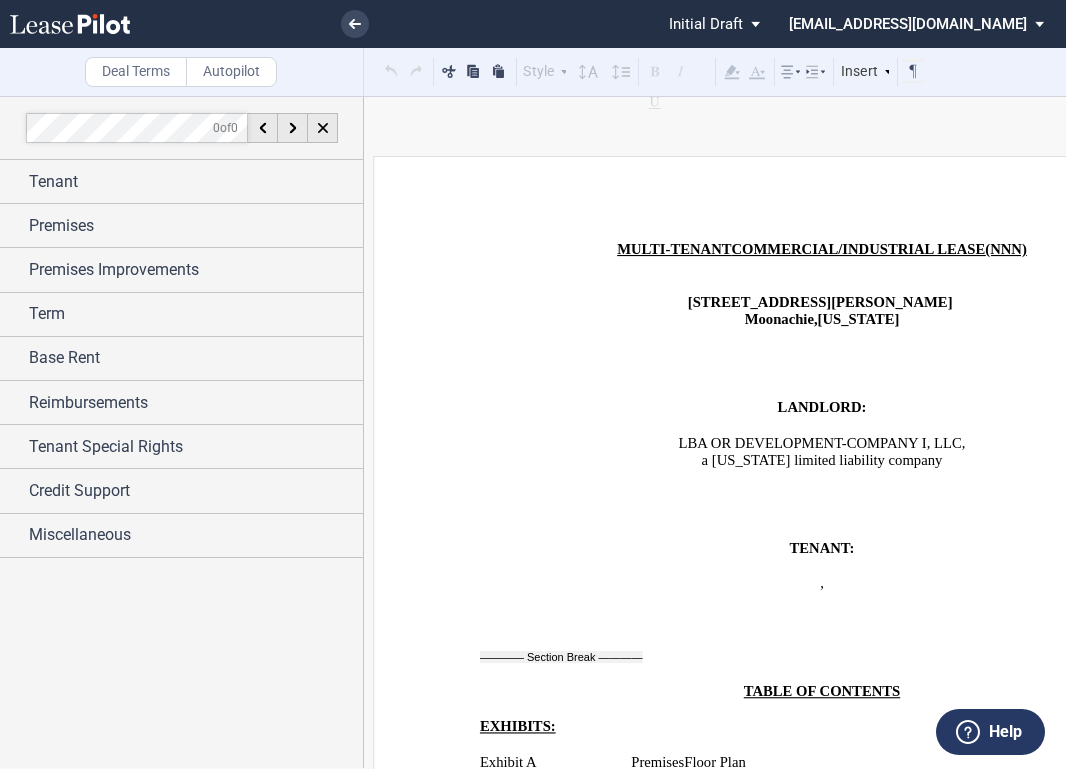 scroll, scrollTop: 0, scrollLeft: 0, axis: both 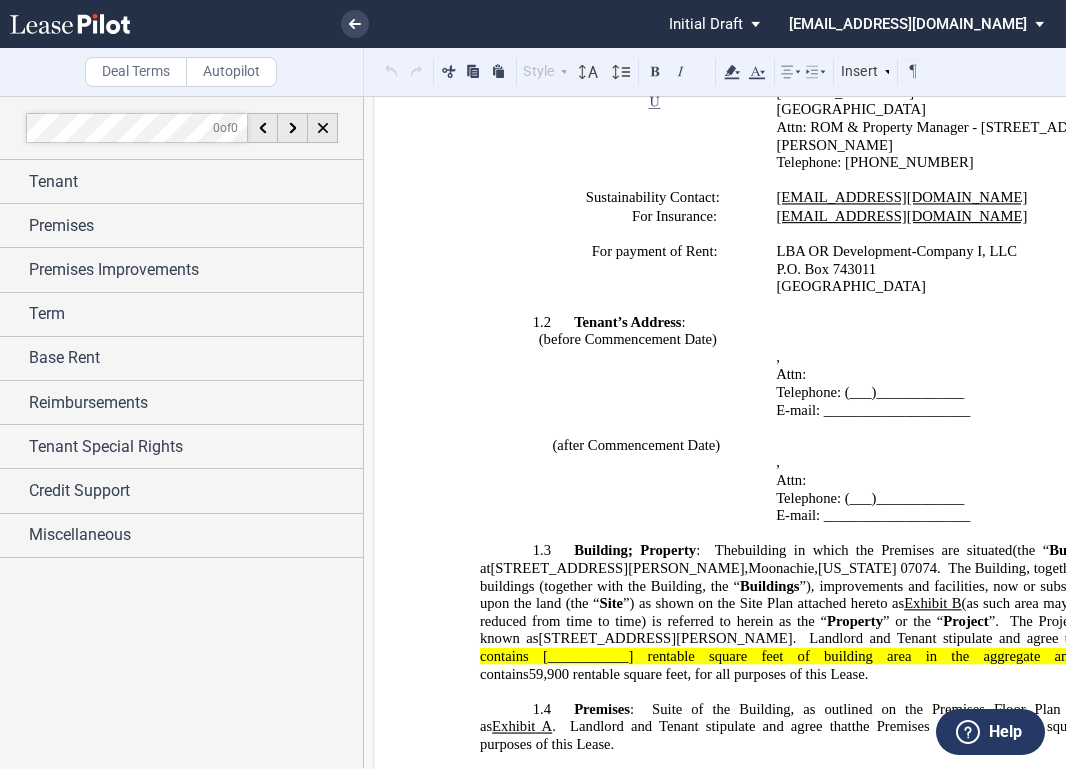 click on "1.5                  City :    The City of  Moonachie ,  County of  Bergen ,  State of  New Jersey ." at bounding box center [822, 780] 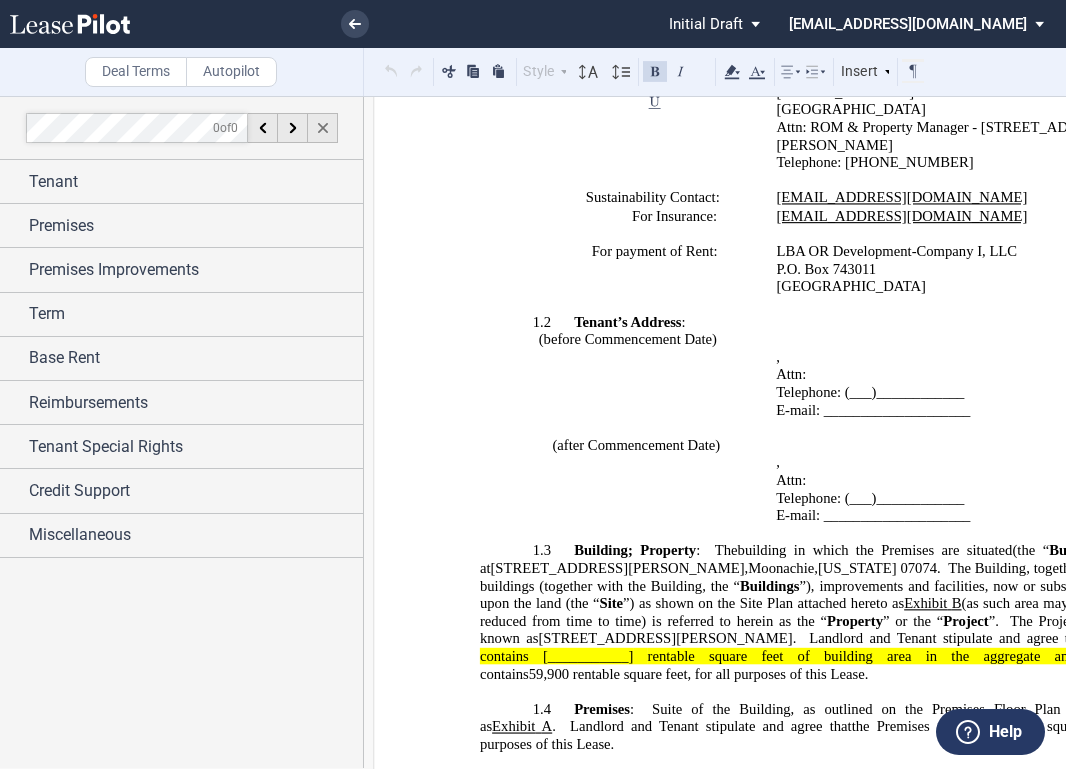 click 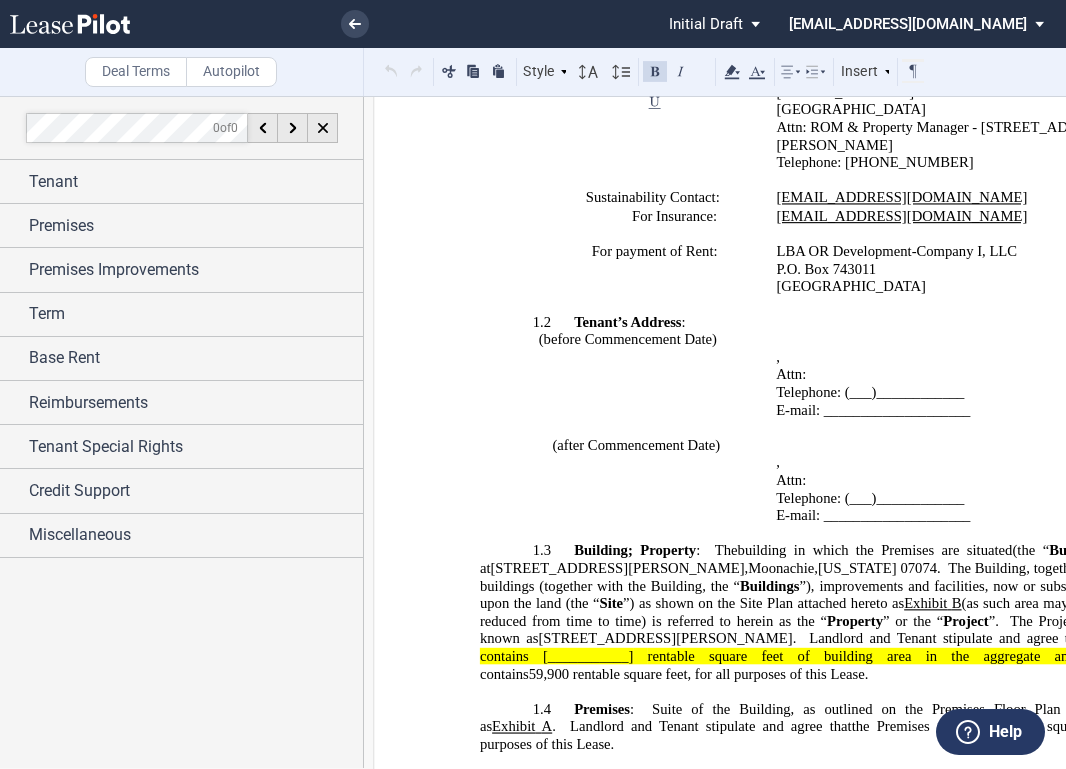 click on "Landlord and Tenant stipulate and agree that" 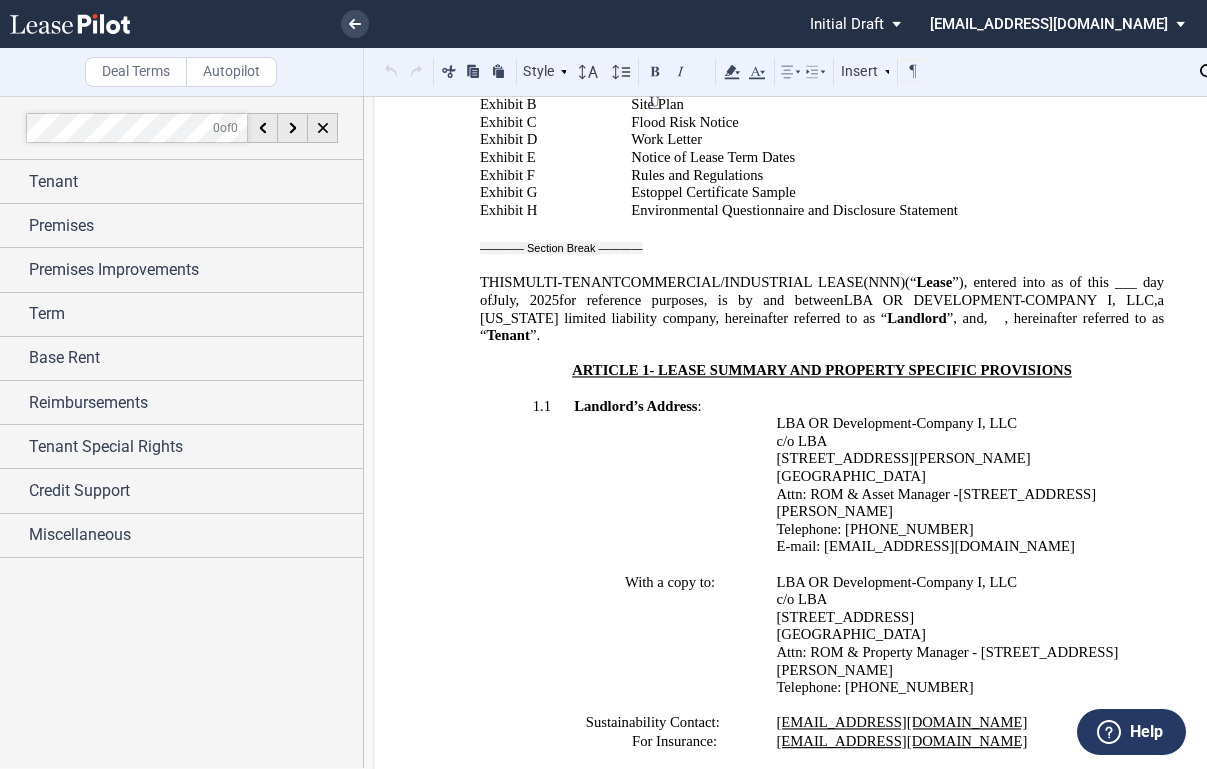 scroll, scrollTop: 600, scrollLeft: 0, axis: vertical 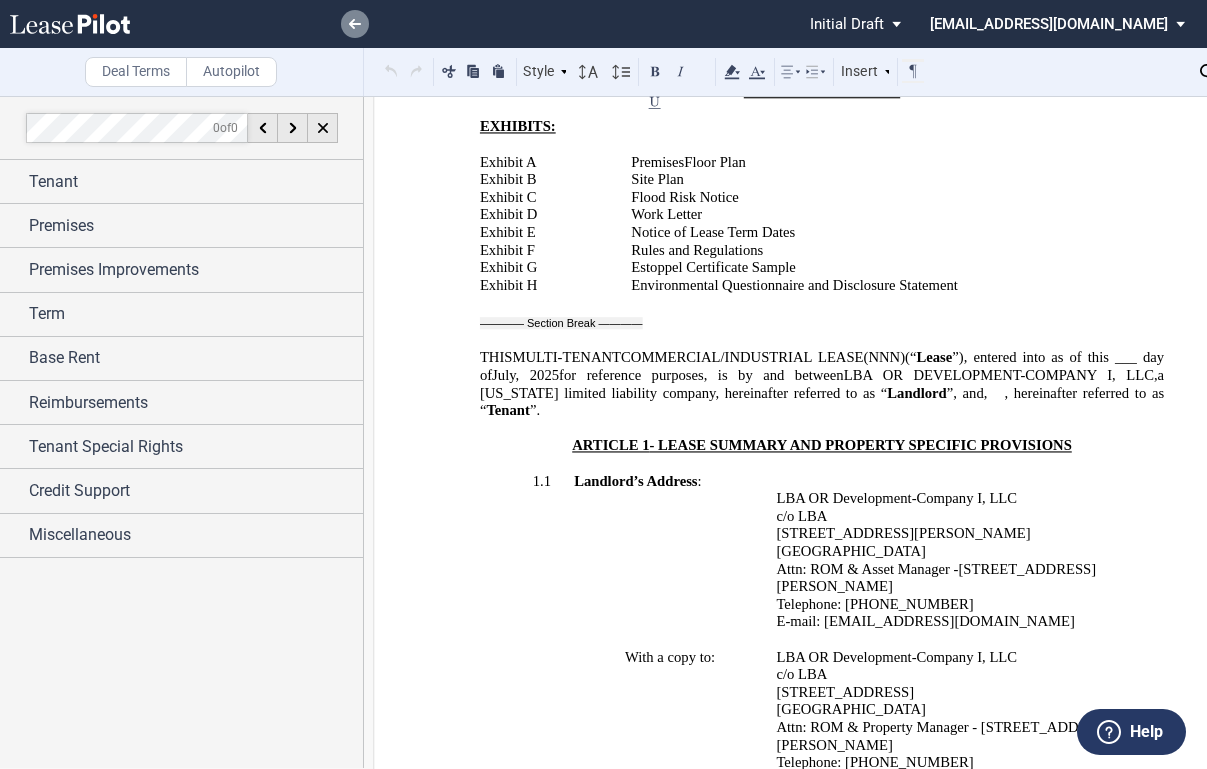 click 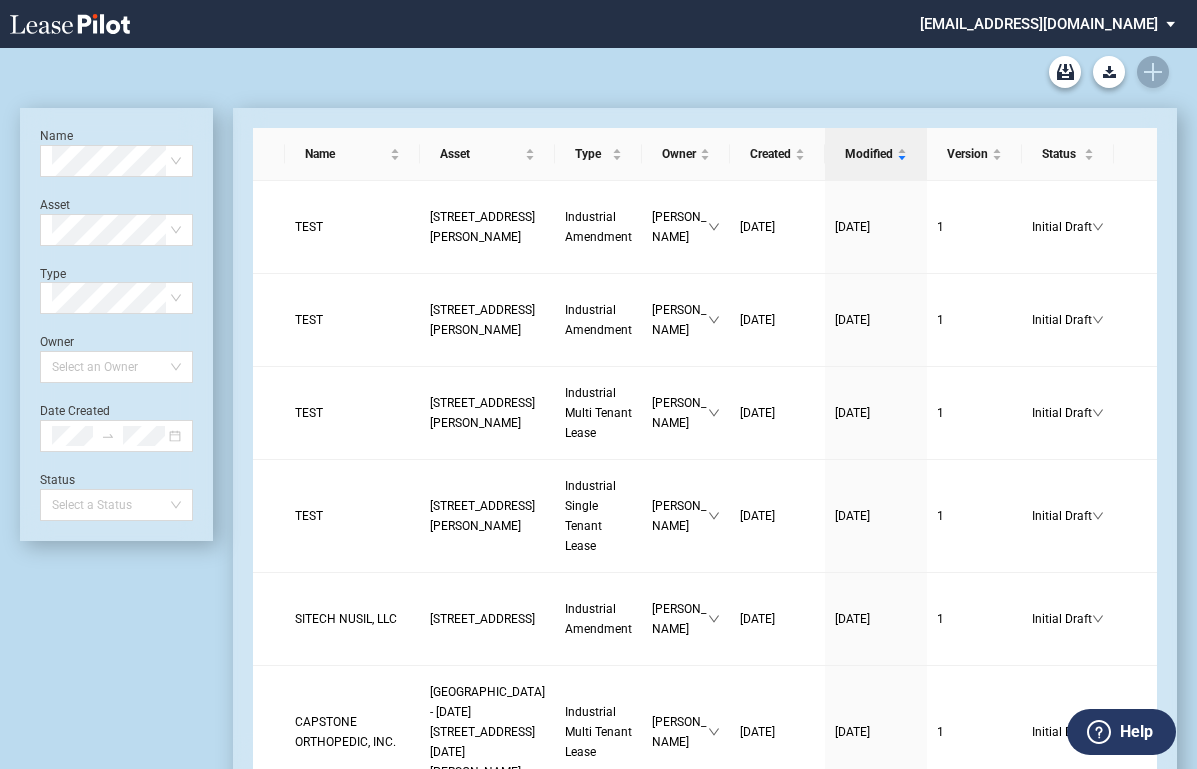 scroll, scrollTop: 0, scrollLeft: 0, axis: both 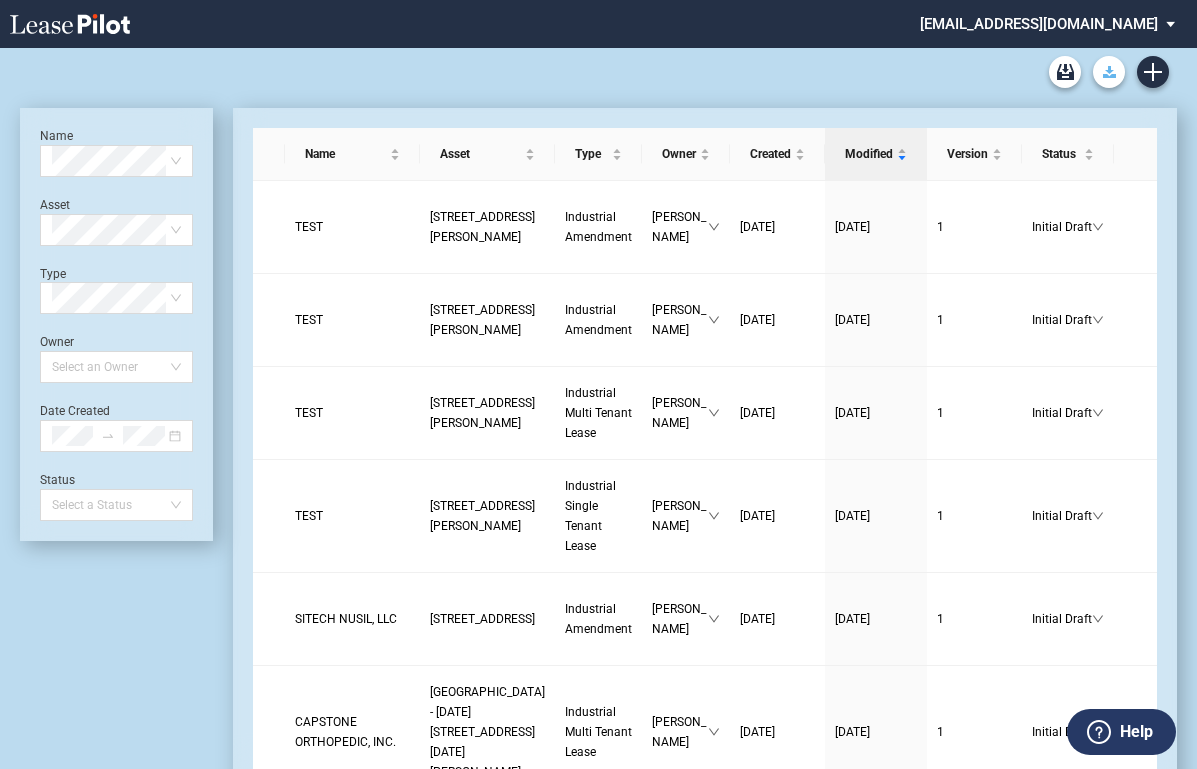 click 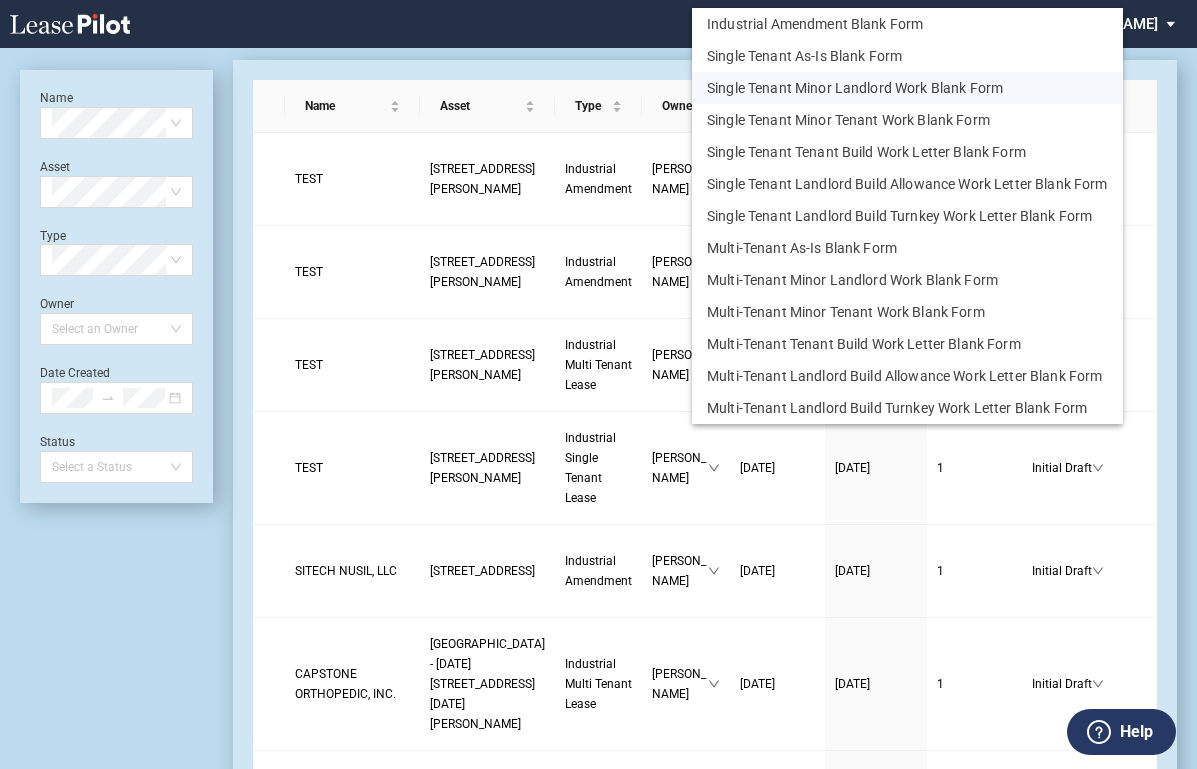 click on "Single Tenant Minor Landlord Work Blank Form" at bounding box center (907, 88) 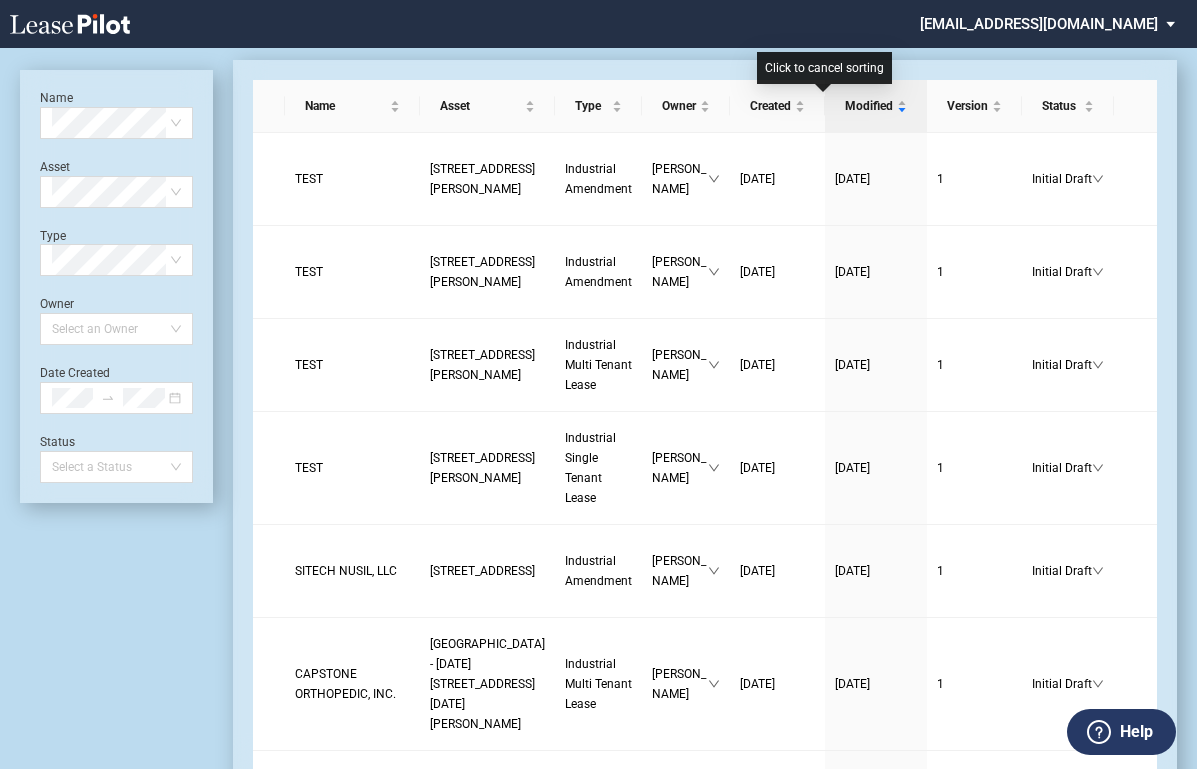 scroll, scrollTop: 0, scrollLeft: 0, axis: both 